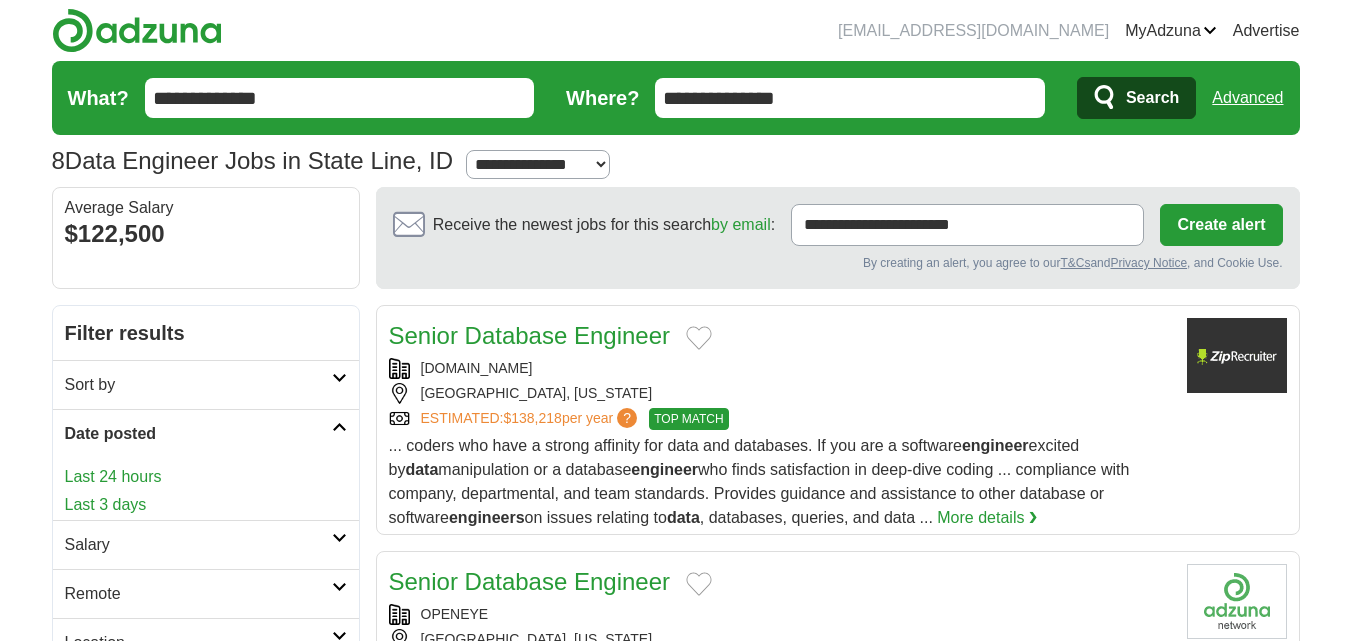 scroll, scrollTop: 58, scrollLeft: 0, axis: vertical 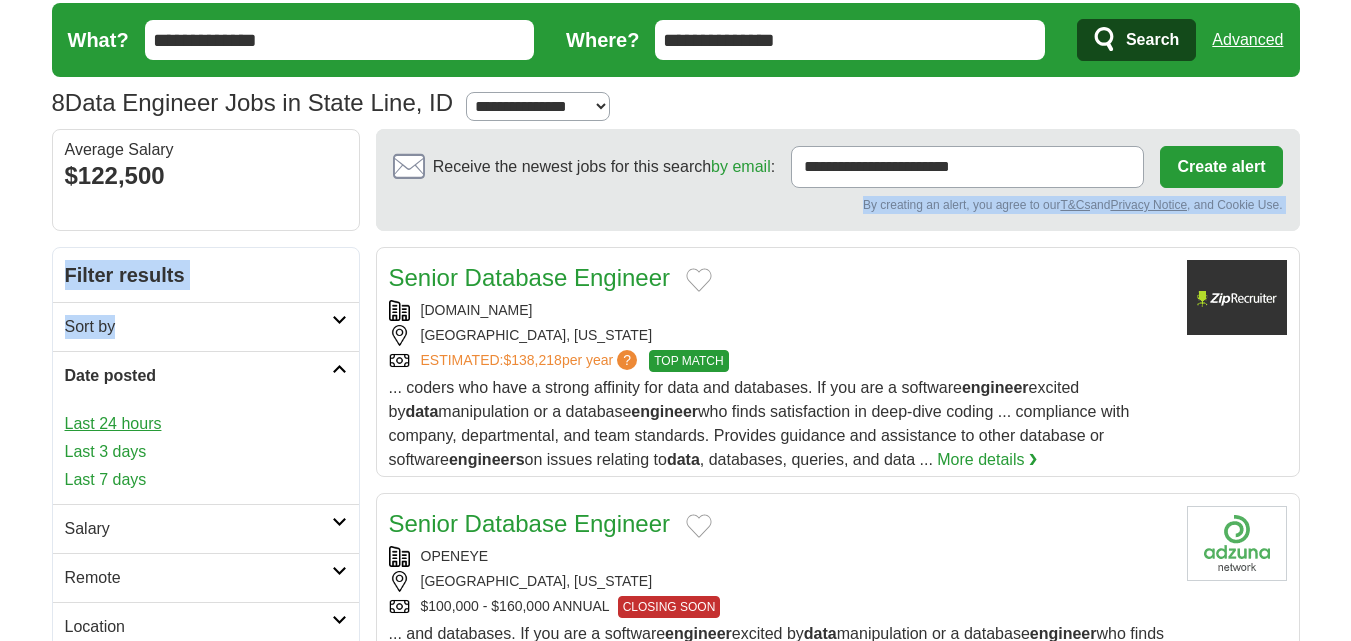 click on "Last 24 hours" at bounding box center [206, 424] 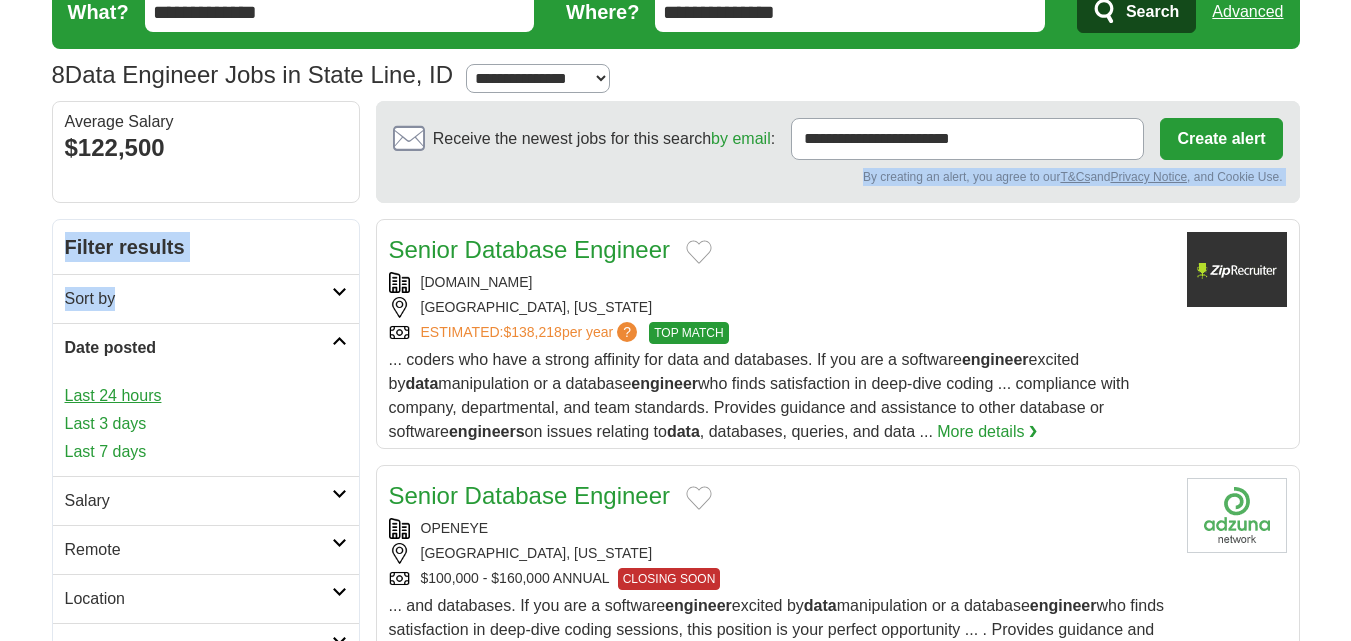 scroll, scrollTop: 163, scrollLeft: 0, axis: vertical 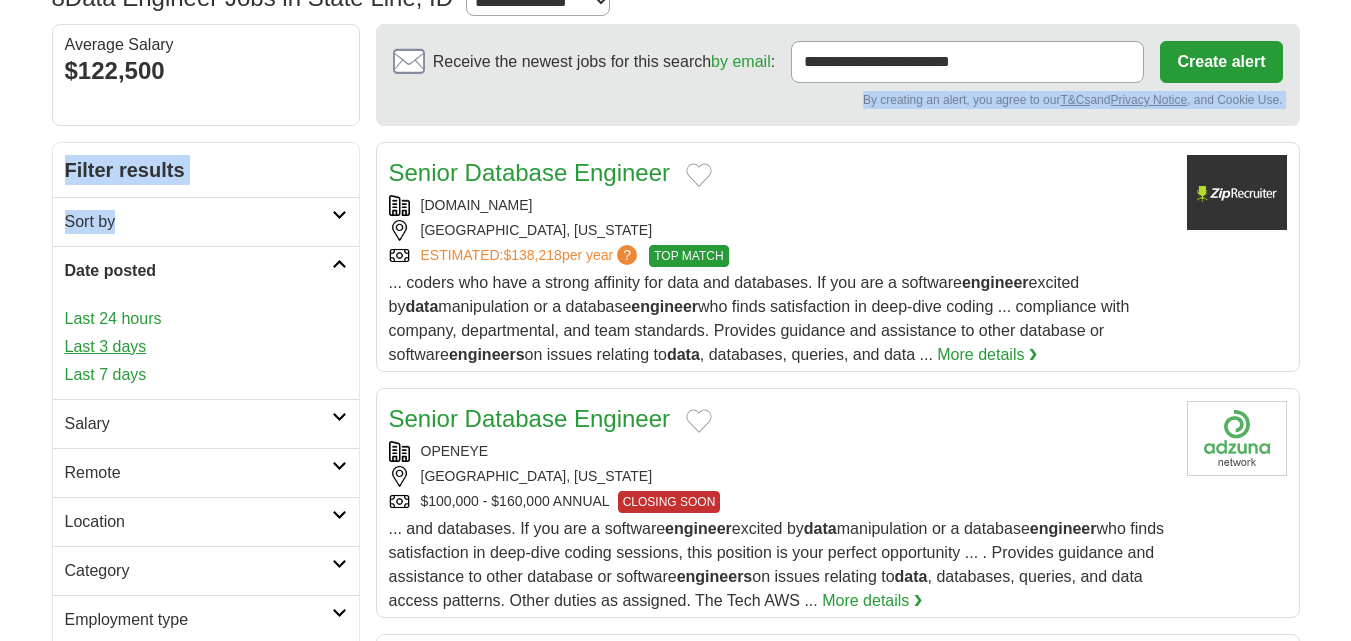 click on "Last 3 days" at bounding box center [206, 347] 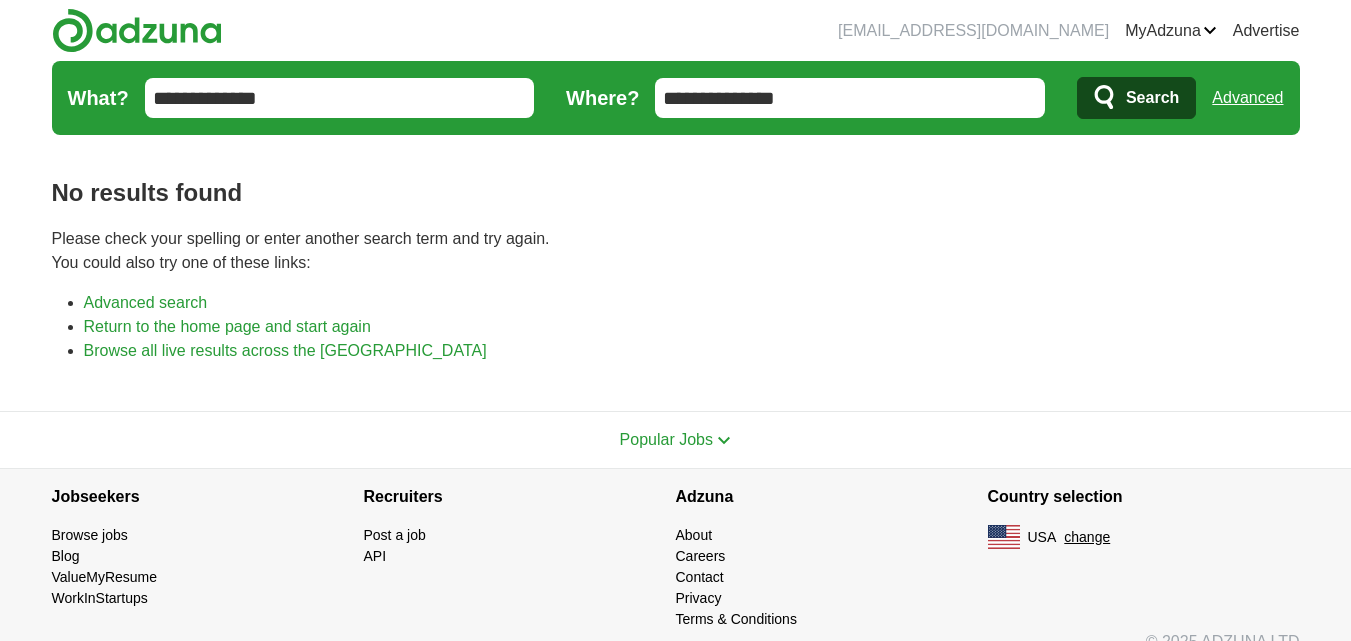 scroll, scrollTop: 0, scrollLeft: 0, axis: both 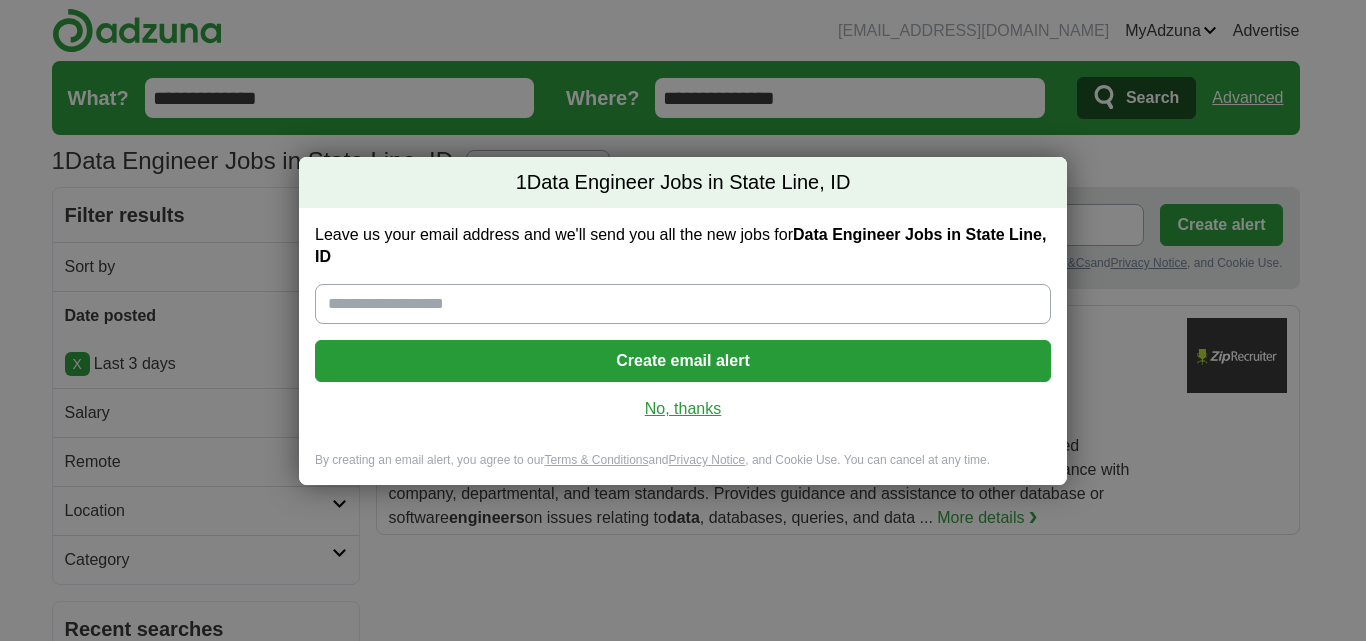 click on "No, thanks" at bounding box center [683, 409] 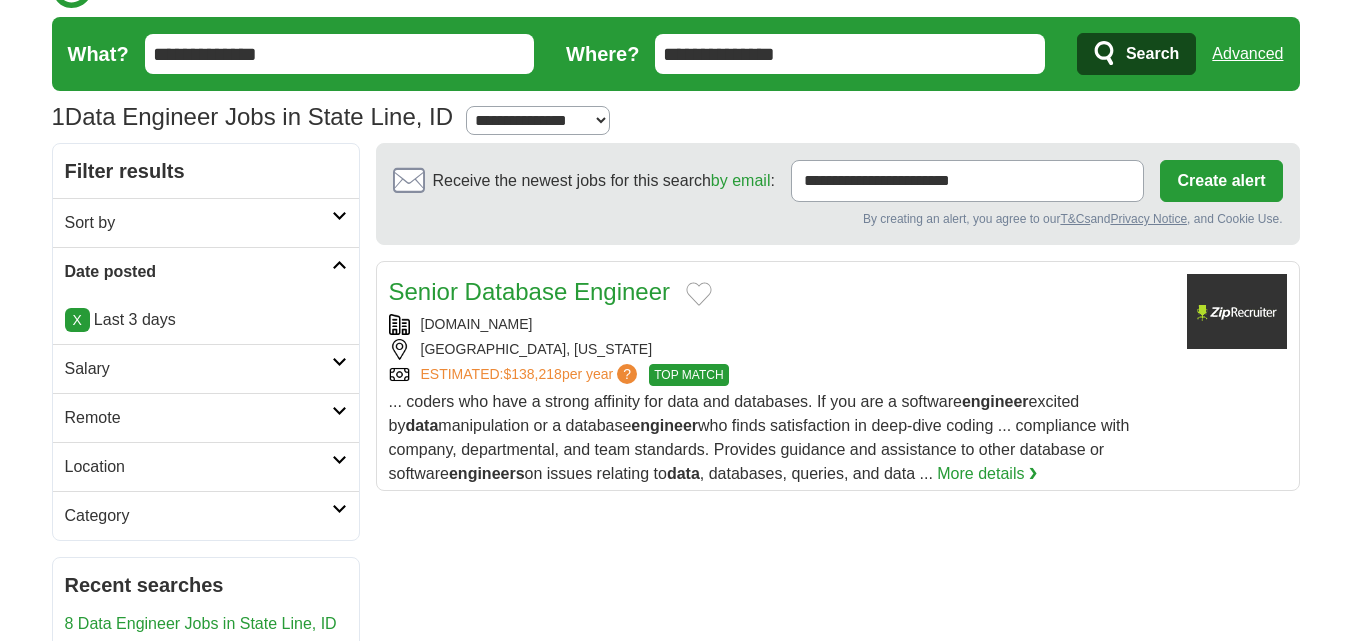 scroll, scrollTop: 143, scrollLeft: 0, axis: vertical 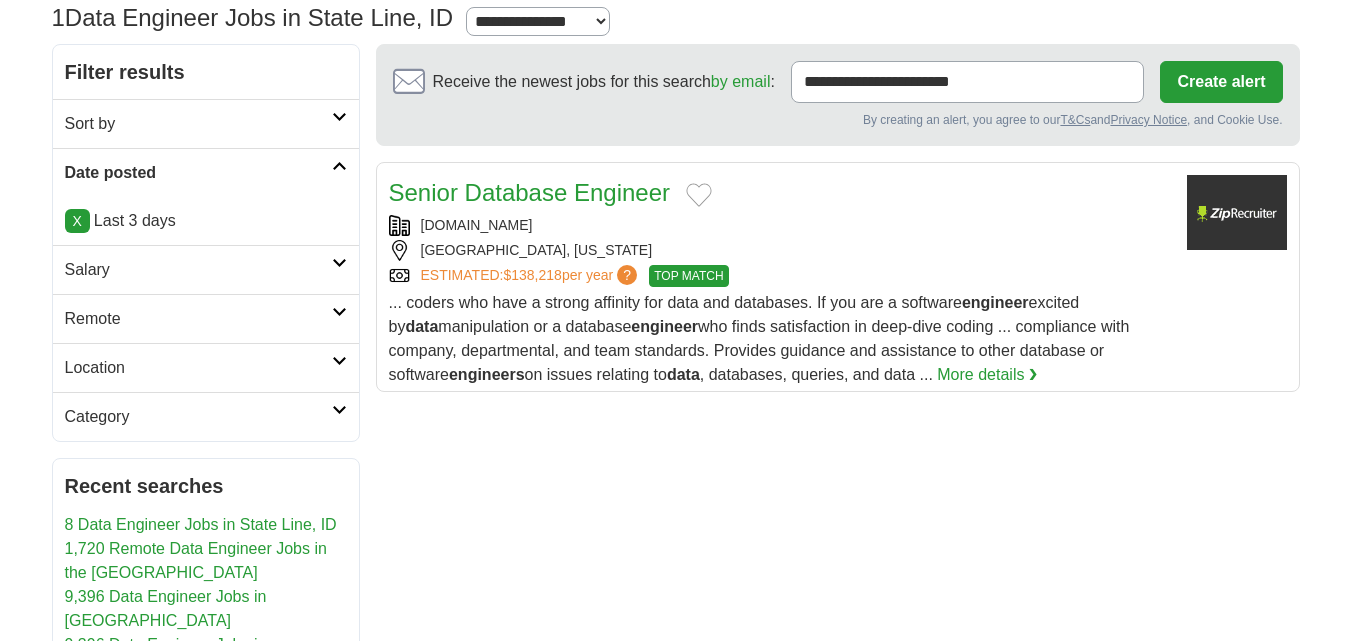 click on "Remote" at bounding box center (206, 318) 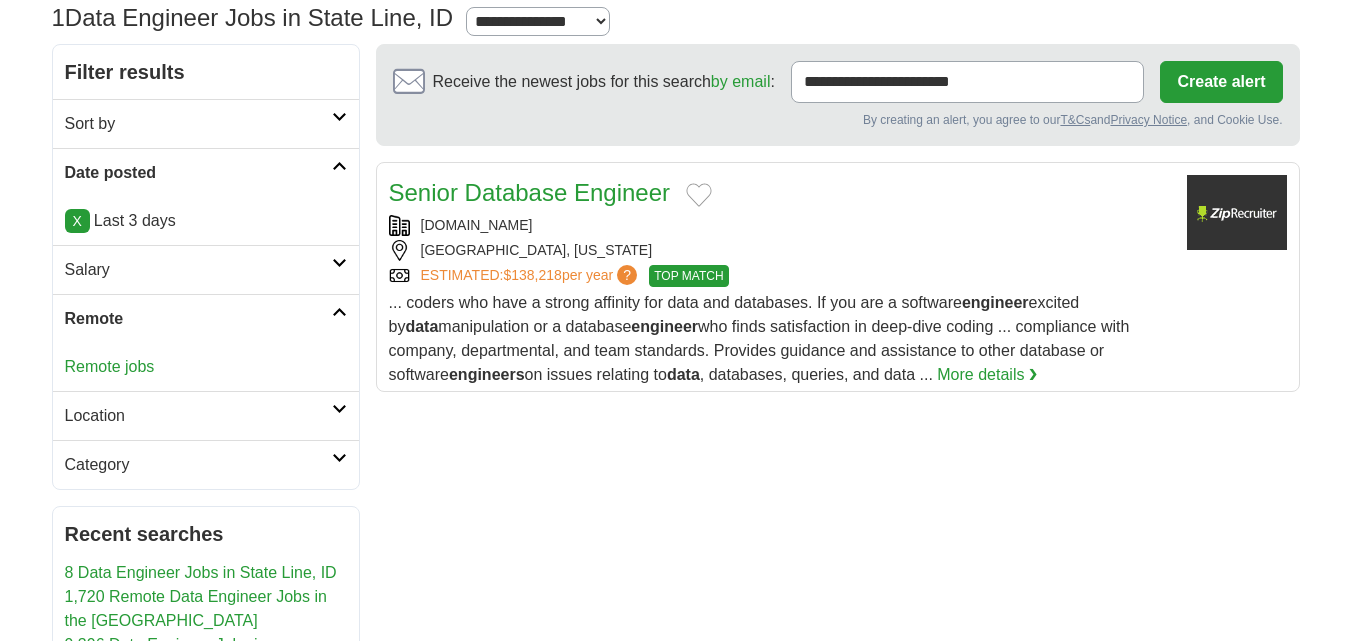 click on "Remote jobs" at bounding box center (206, 367) 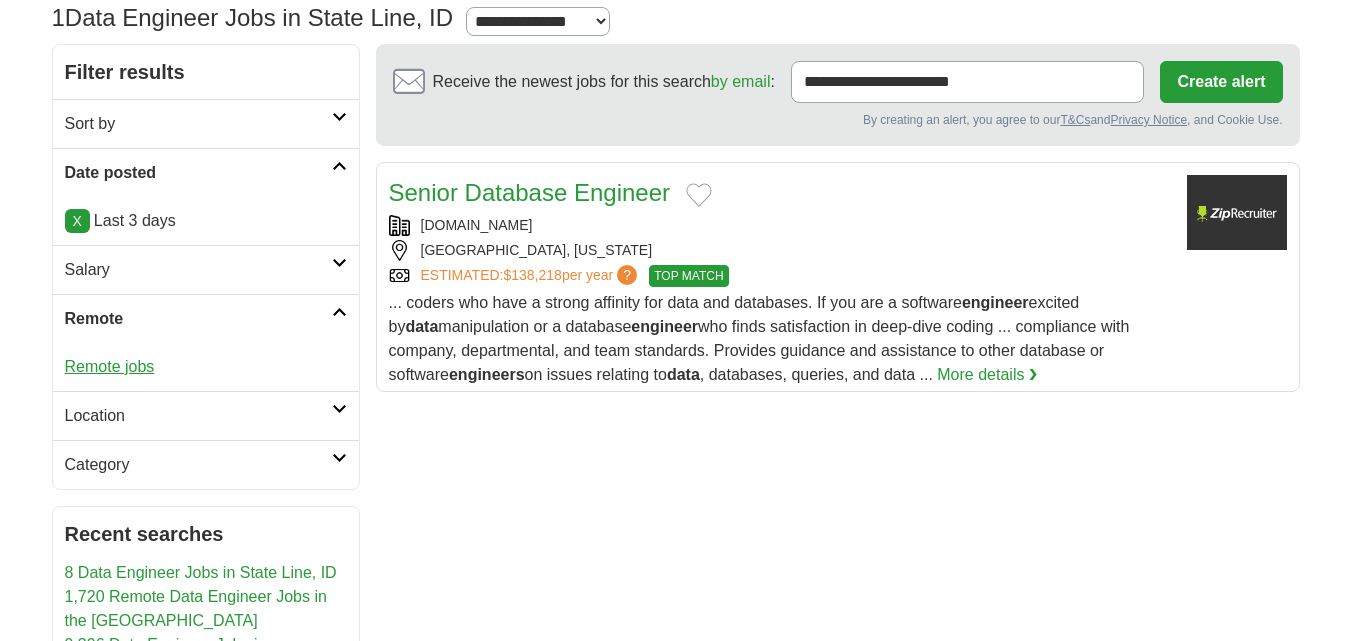 click on "Remote jobs" at bounding box center [110, 366] 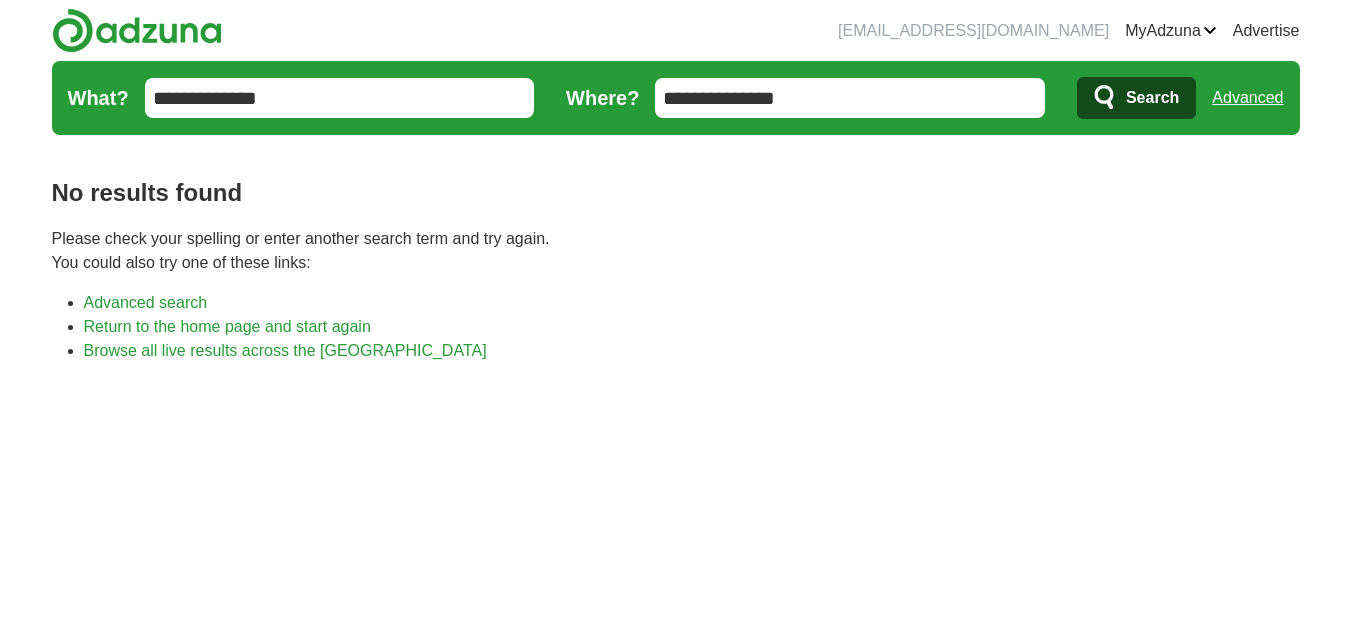 scroll, scrollTop: 0, scrollLeft: 0, axis: both 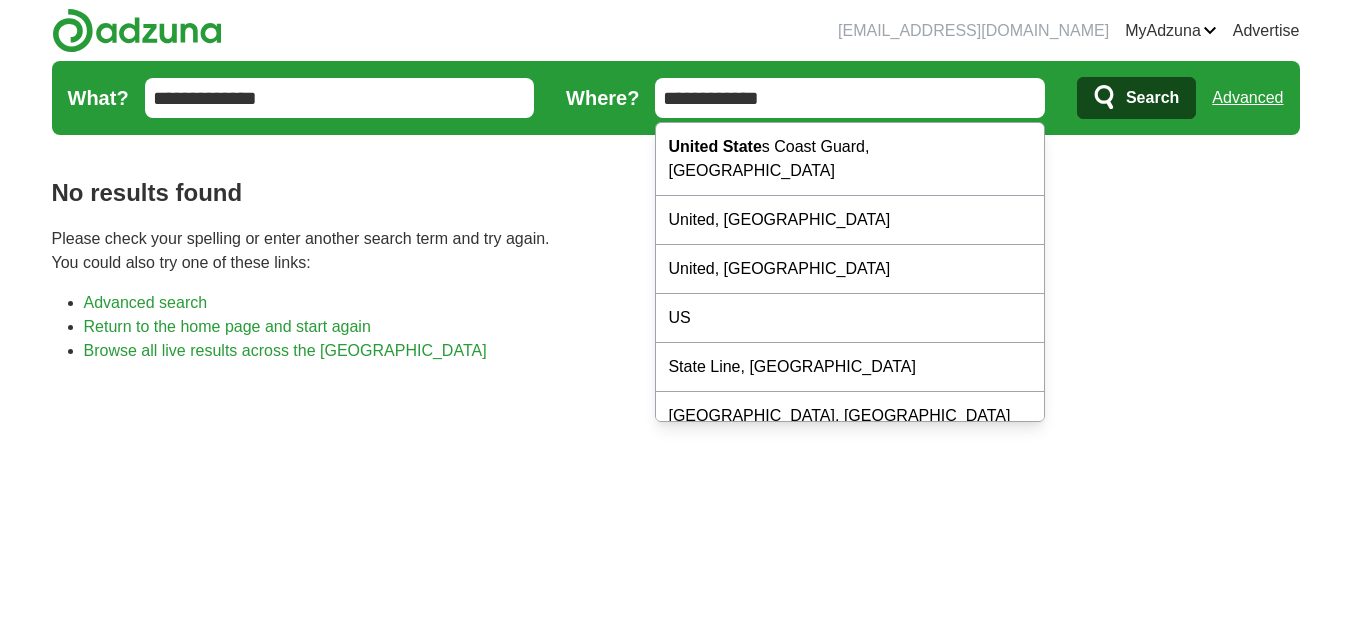 type on "**********" 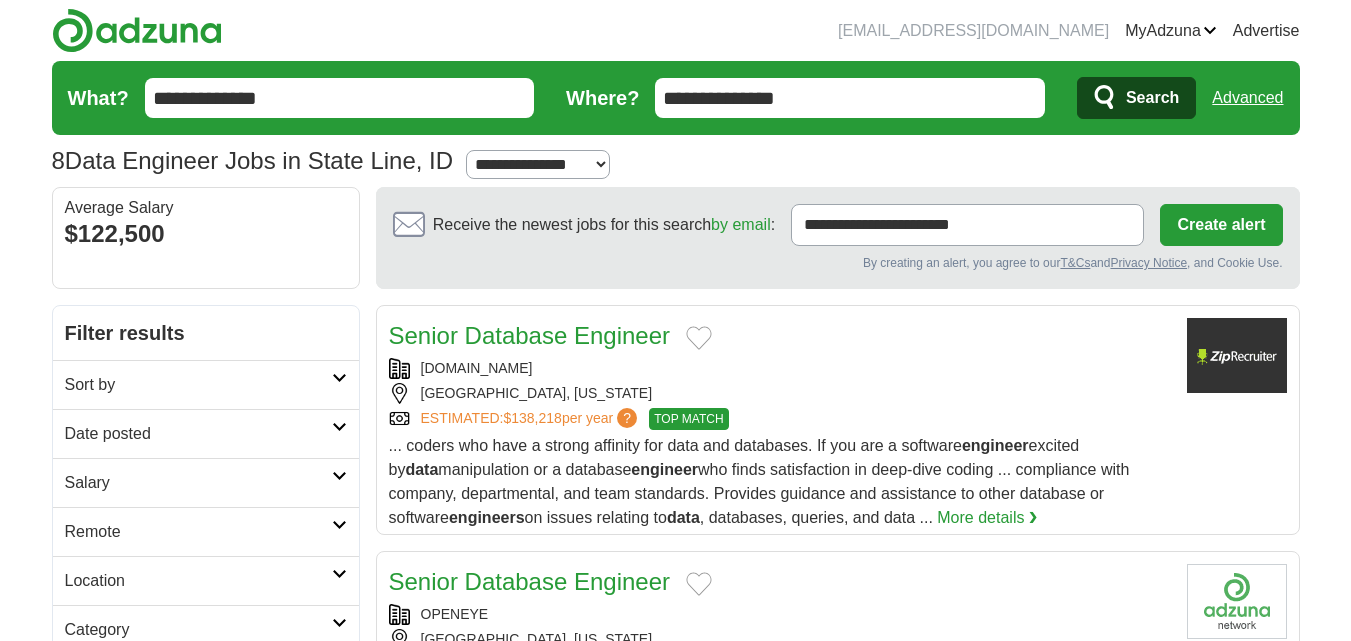 scroll, scrollTop: 0, scrollLeft: 0, axis: both 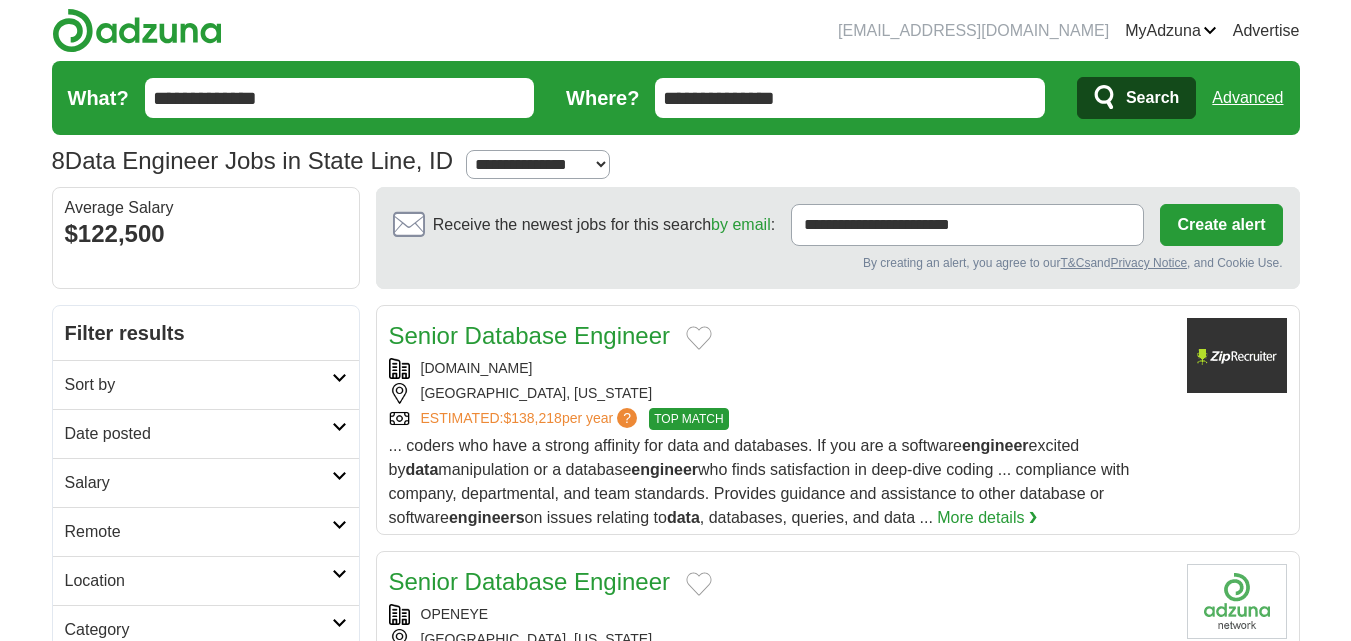 click on "Date posted" at bounding box center [206, 433] 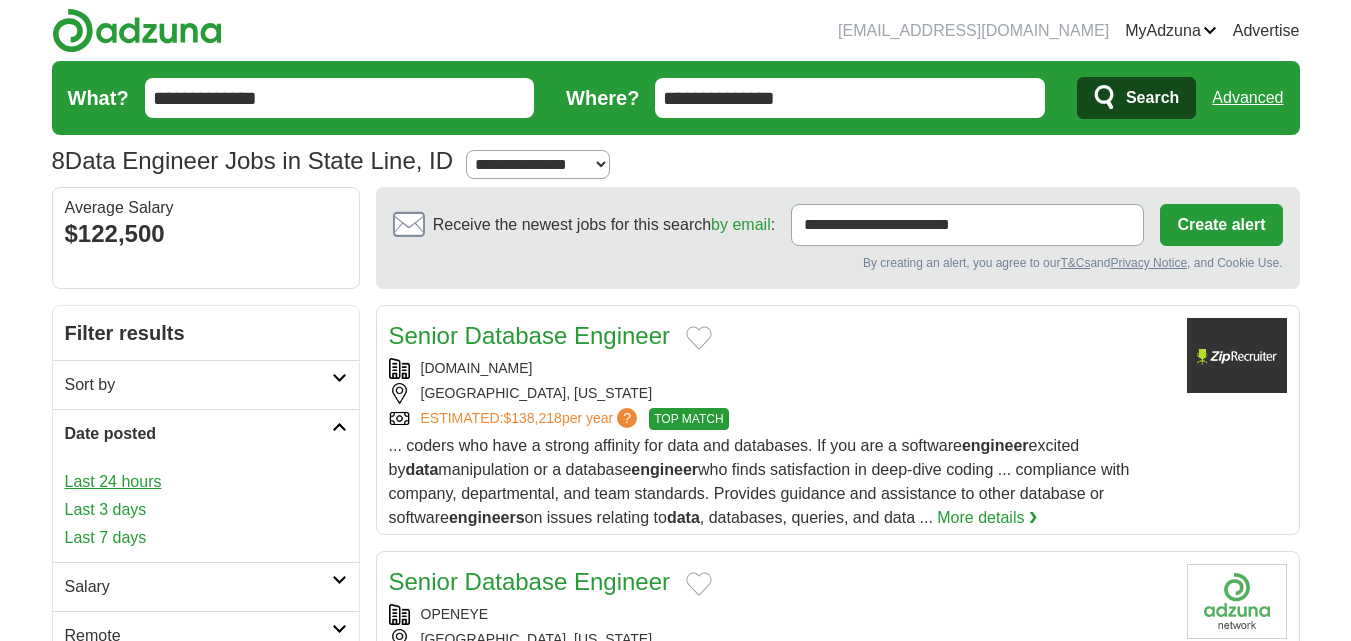click on "Last 24 hours" at bounding box center [206, 482] 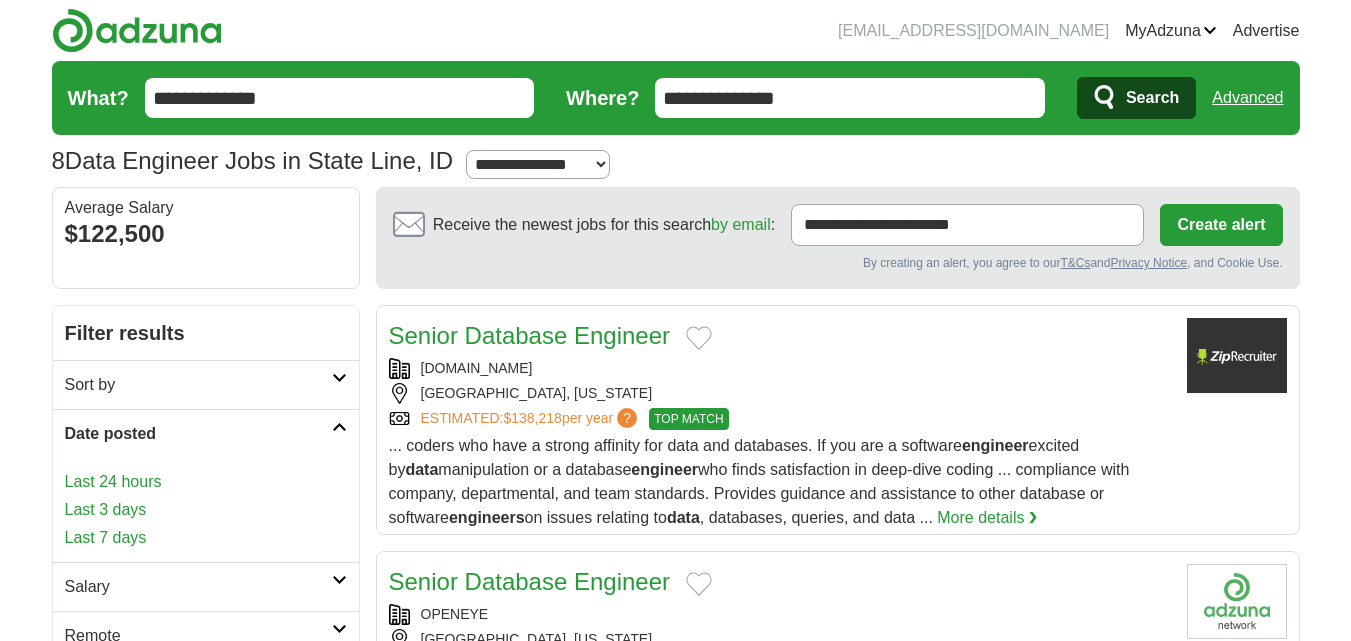 click on "**********" at bounding box center [850, 98] 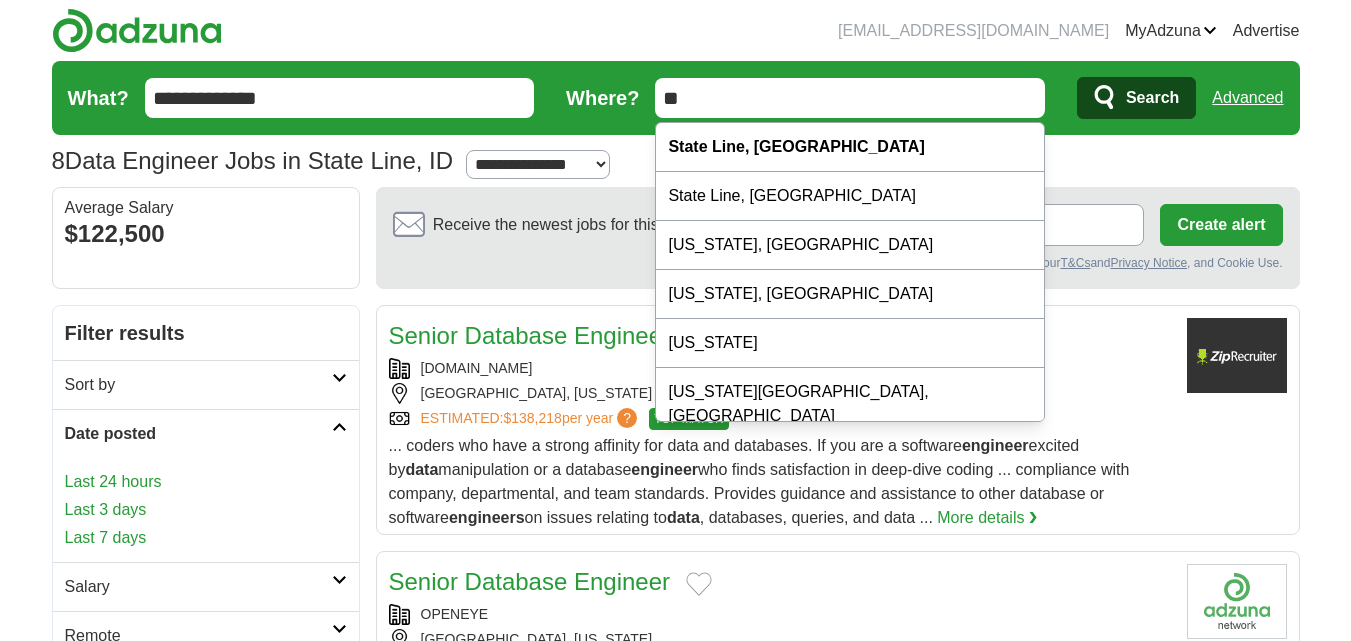type on "*" 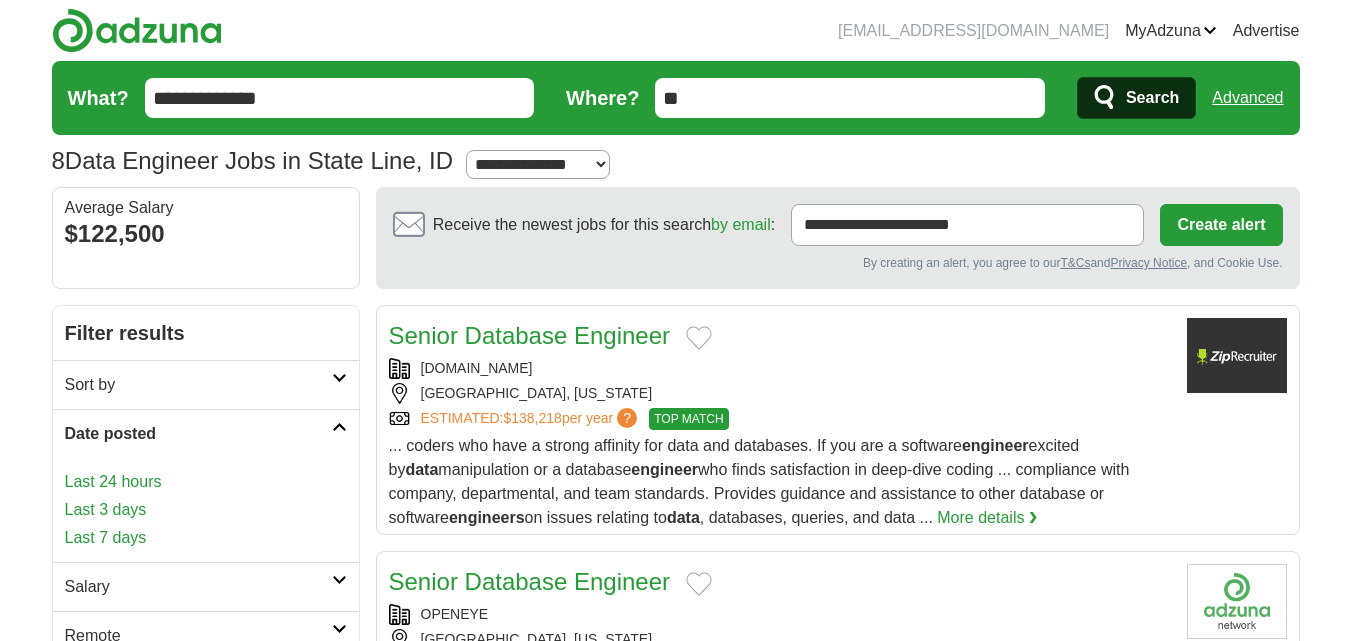 type on "**" 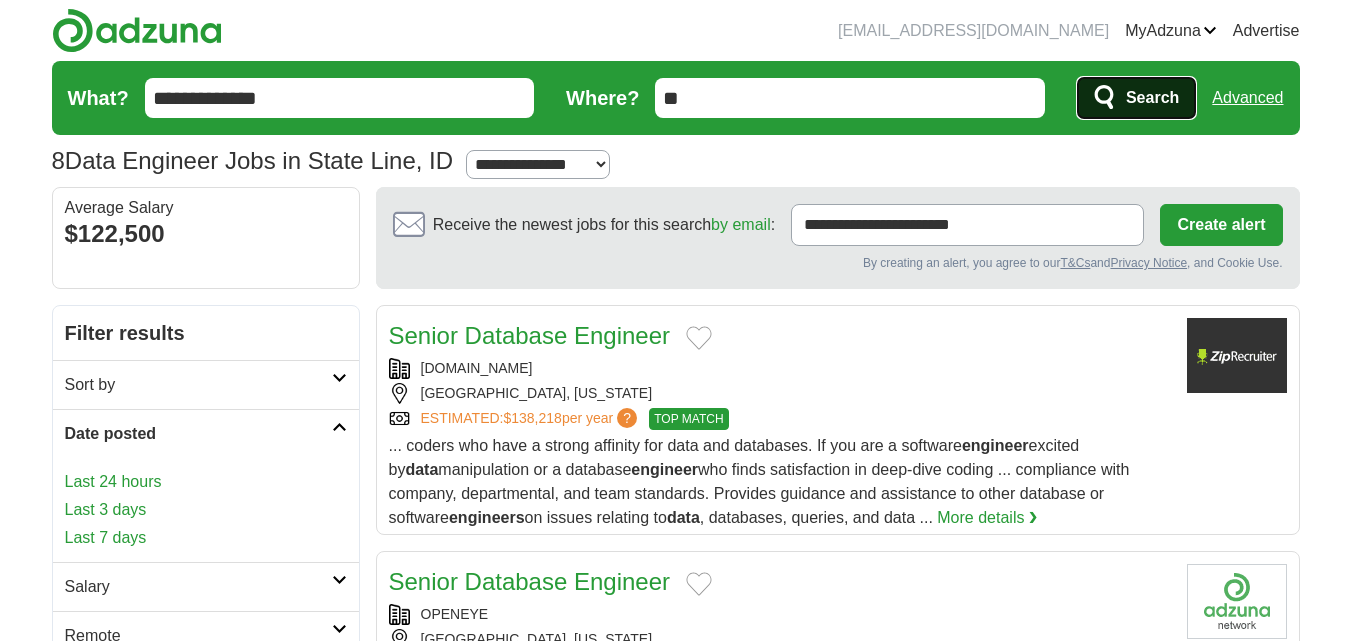 click on "Search" at bounding box center [1152, 98] 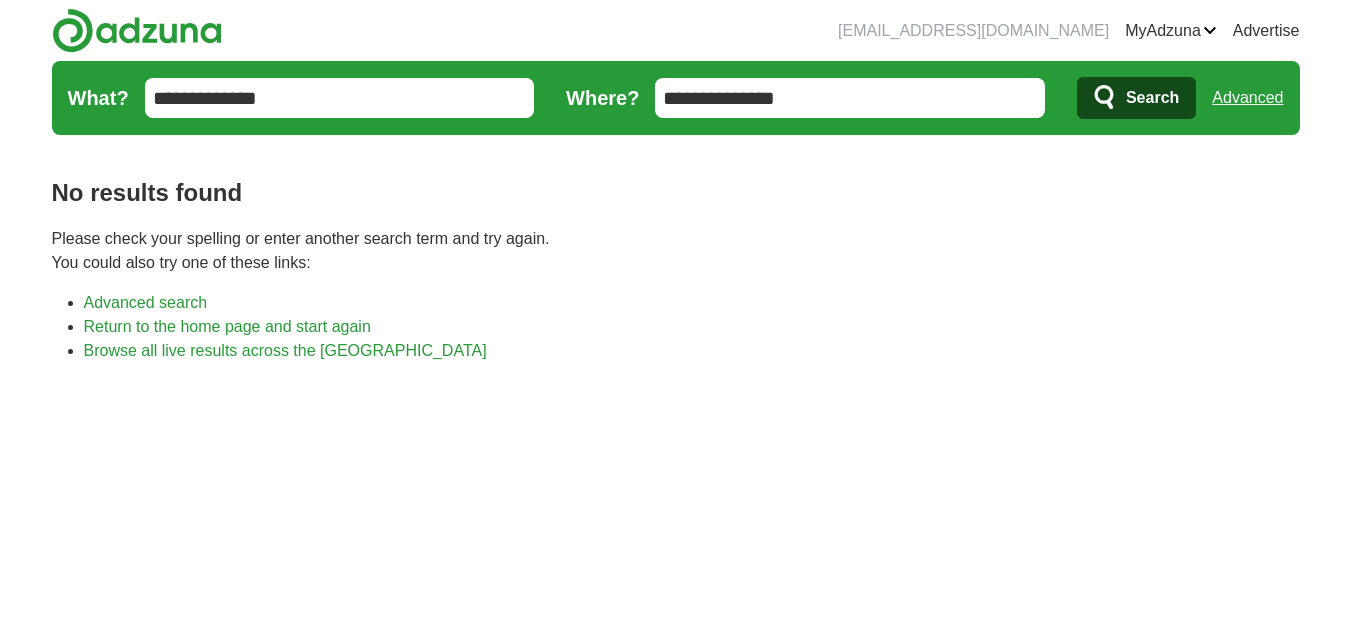 scroll, scrollTop: 29, scrollLeft: 0, axis: vertical 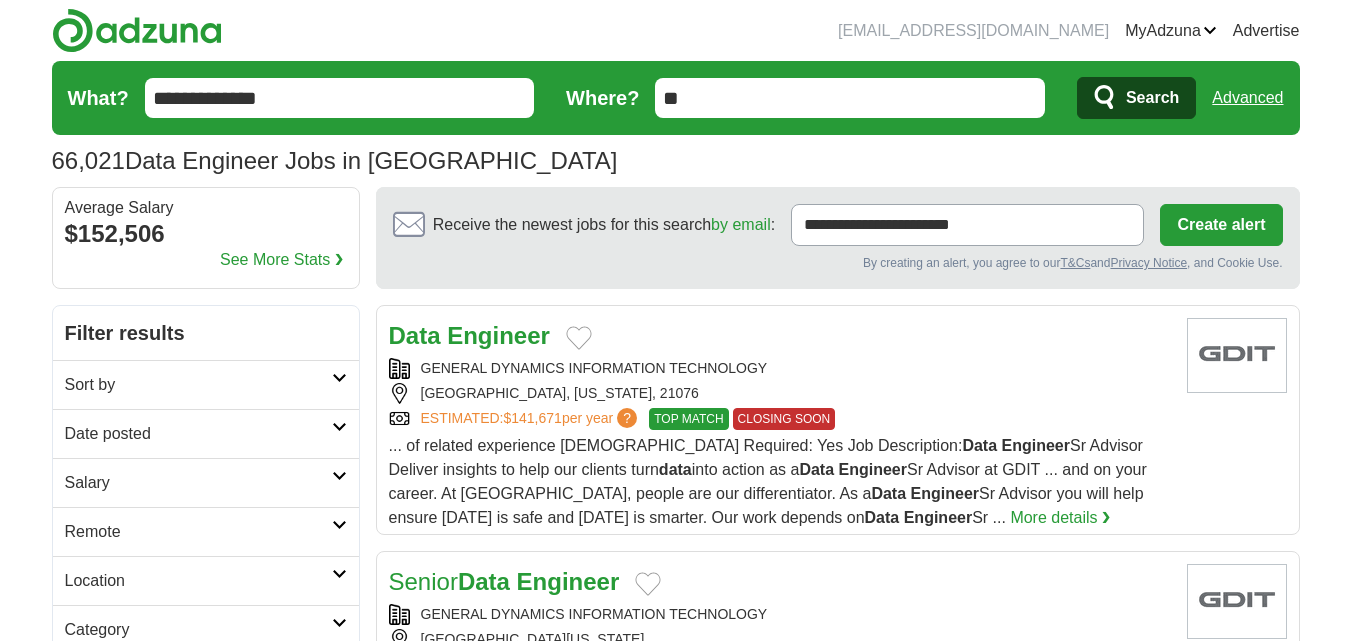 click on "Date posted" at bounding box center [198, 434] 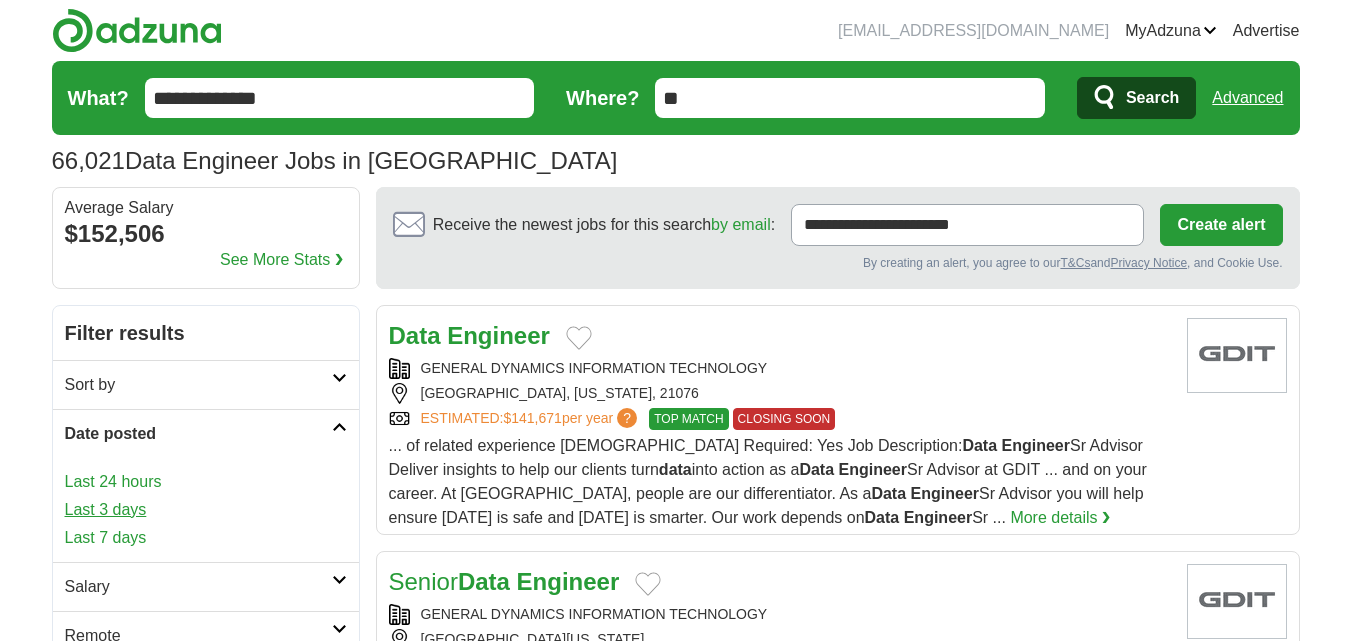 click on "Last 3 days" at bounding box center (206, 510) 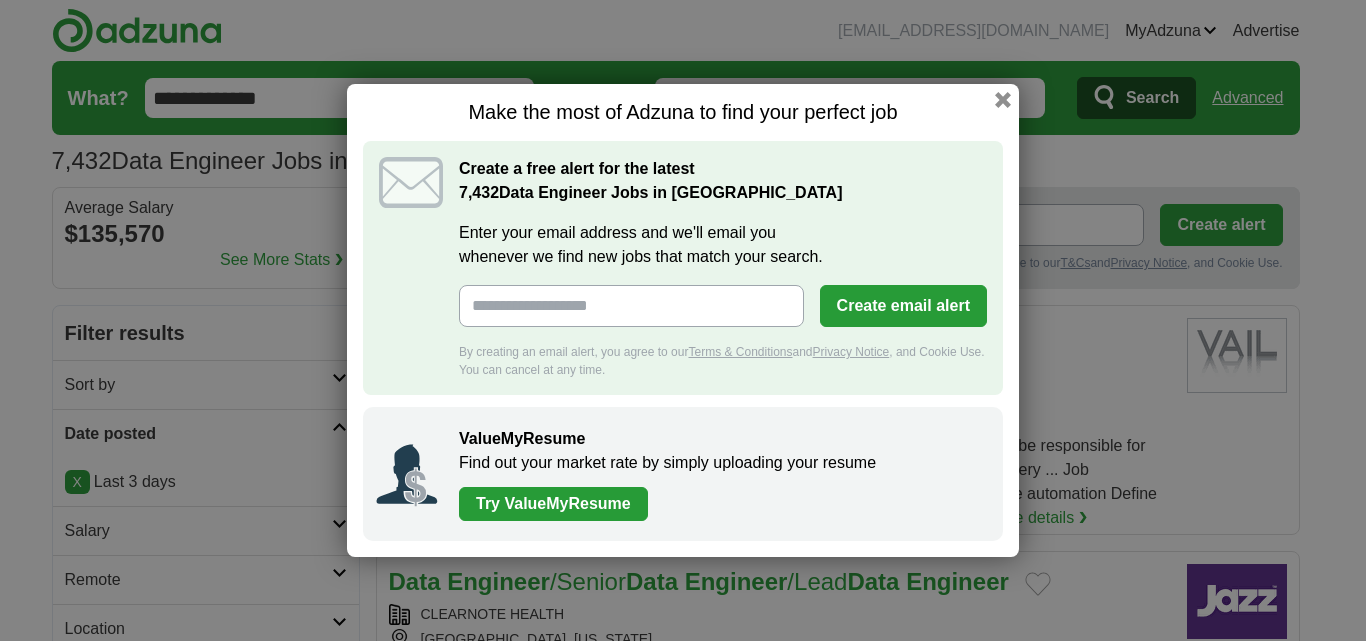 scroll, scrollTop: 0, scrollLeft: 0, axis: both 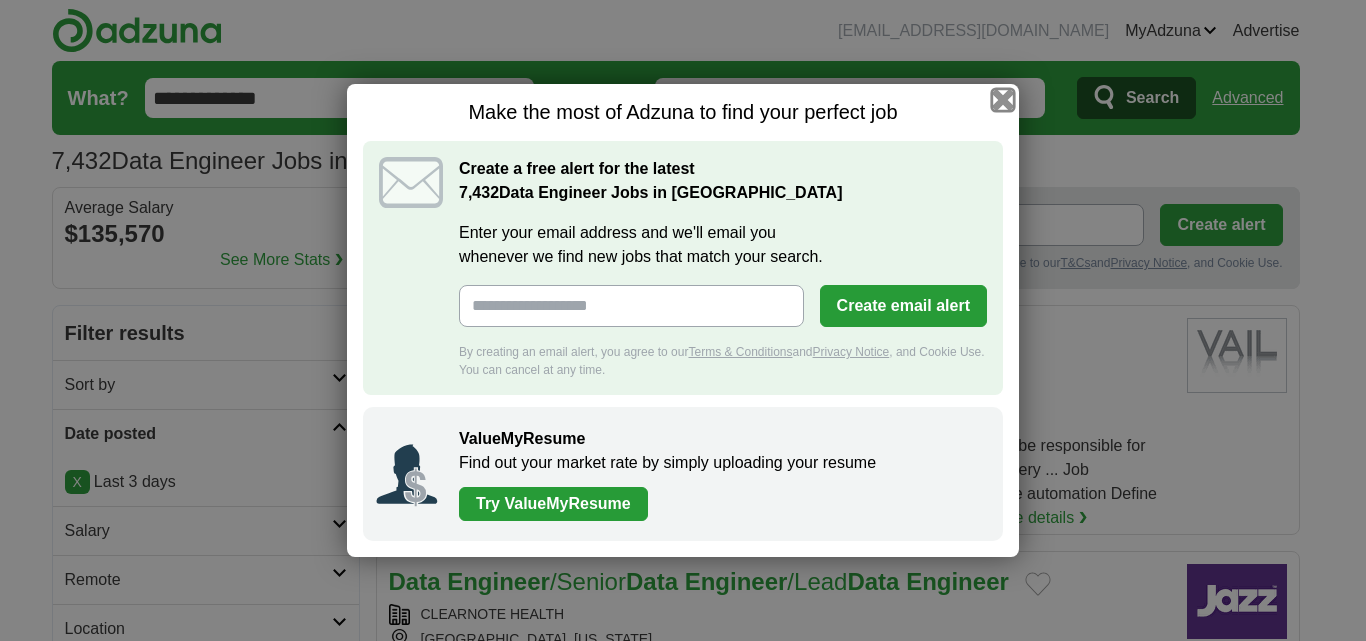 click at bounding box center (1003, 100) 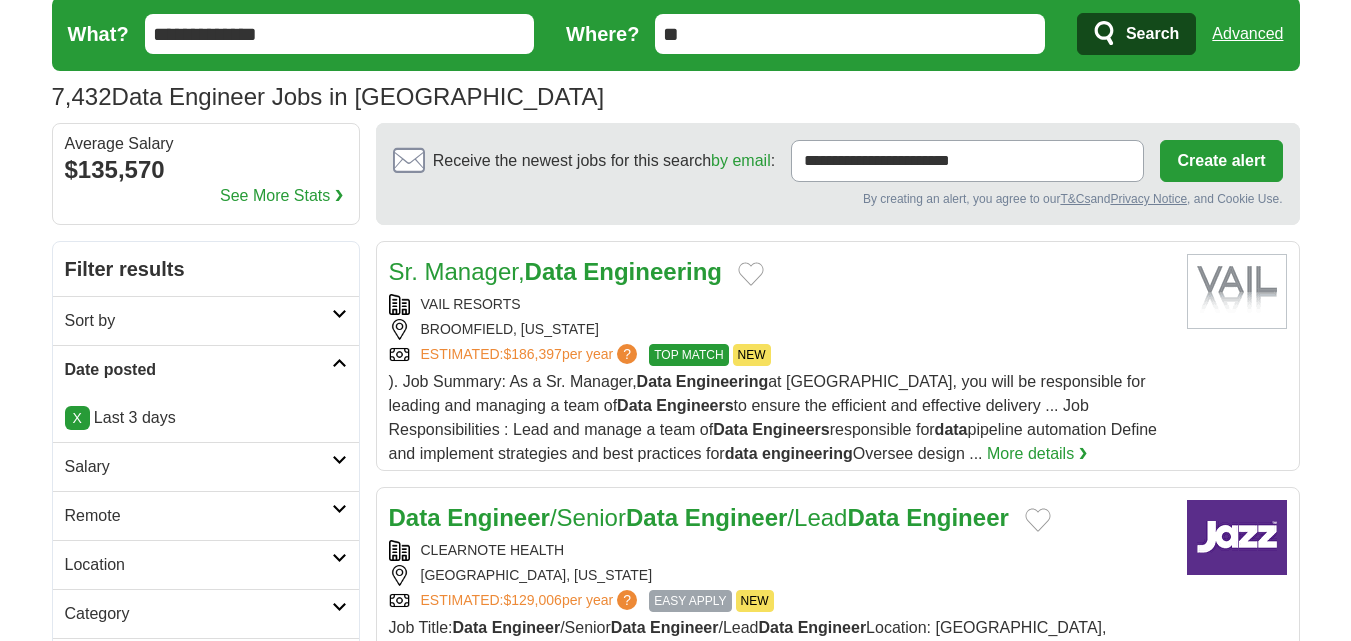 scroll, scrollTop: 93, scrollLeft: 0, axis: vertical 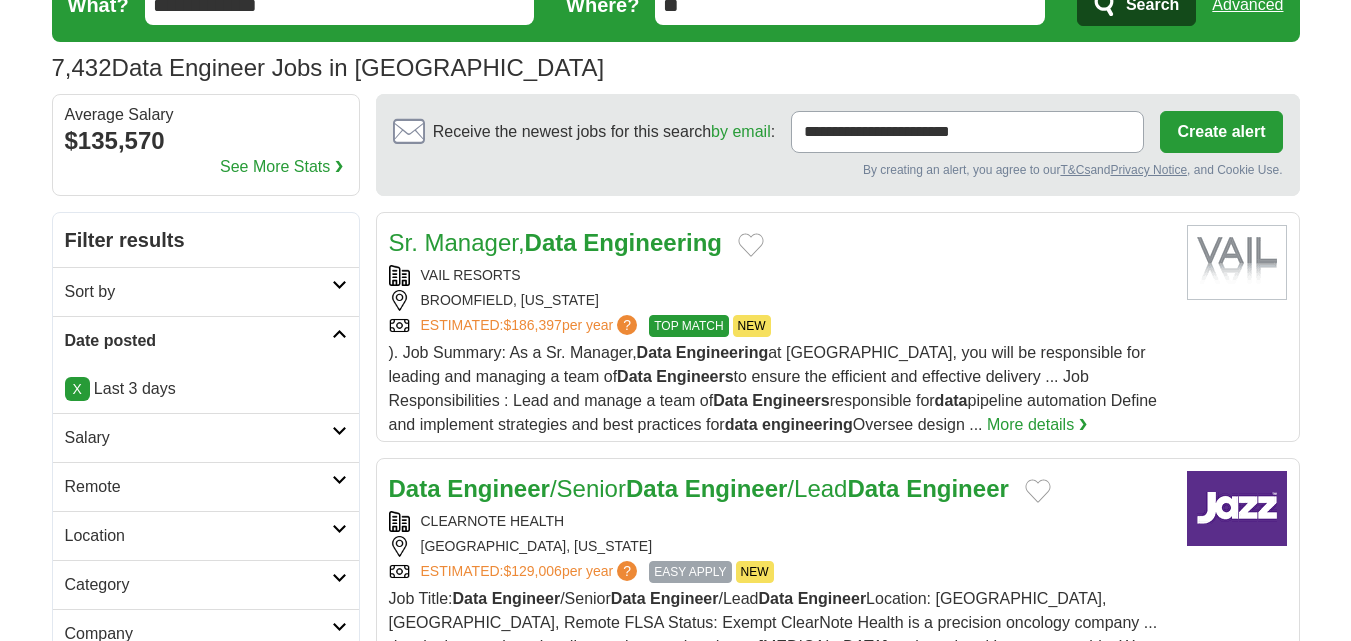 click on "Remote" at bounding box center [198, 487] 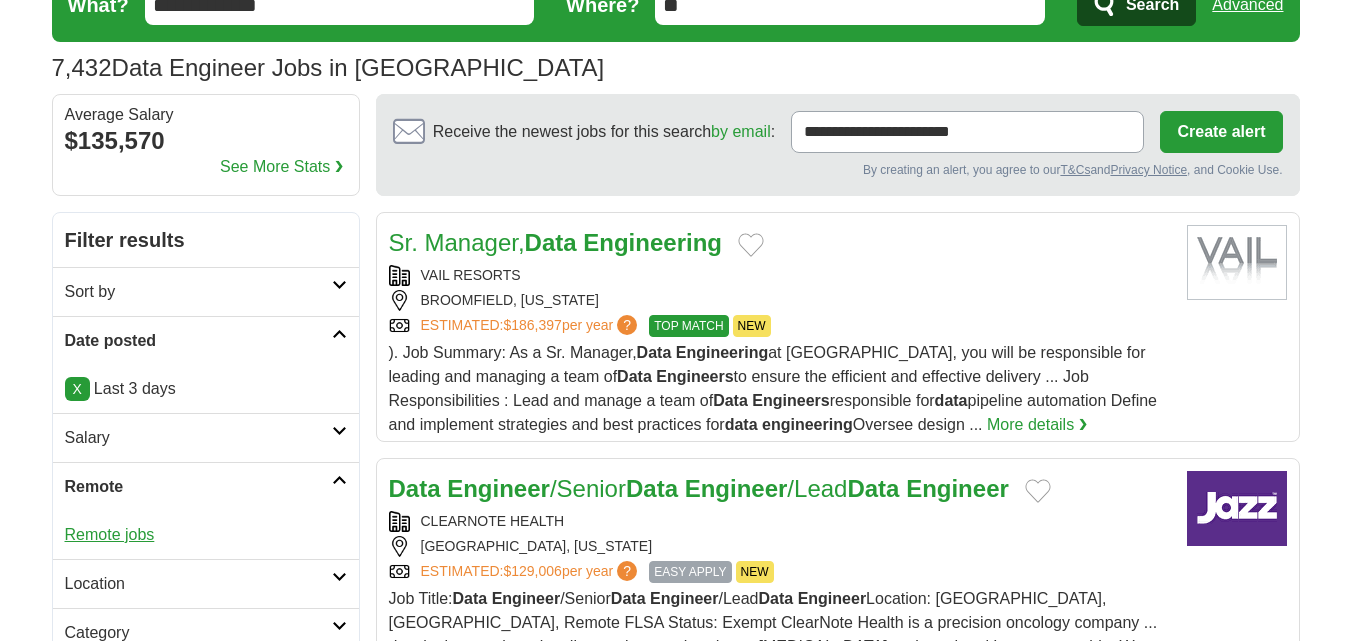 click on "Remote jobs" at bounding box center (110, 534) 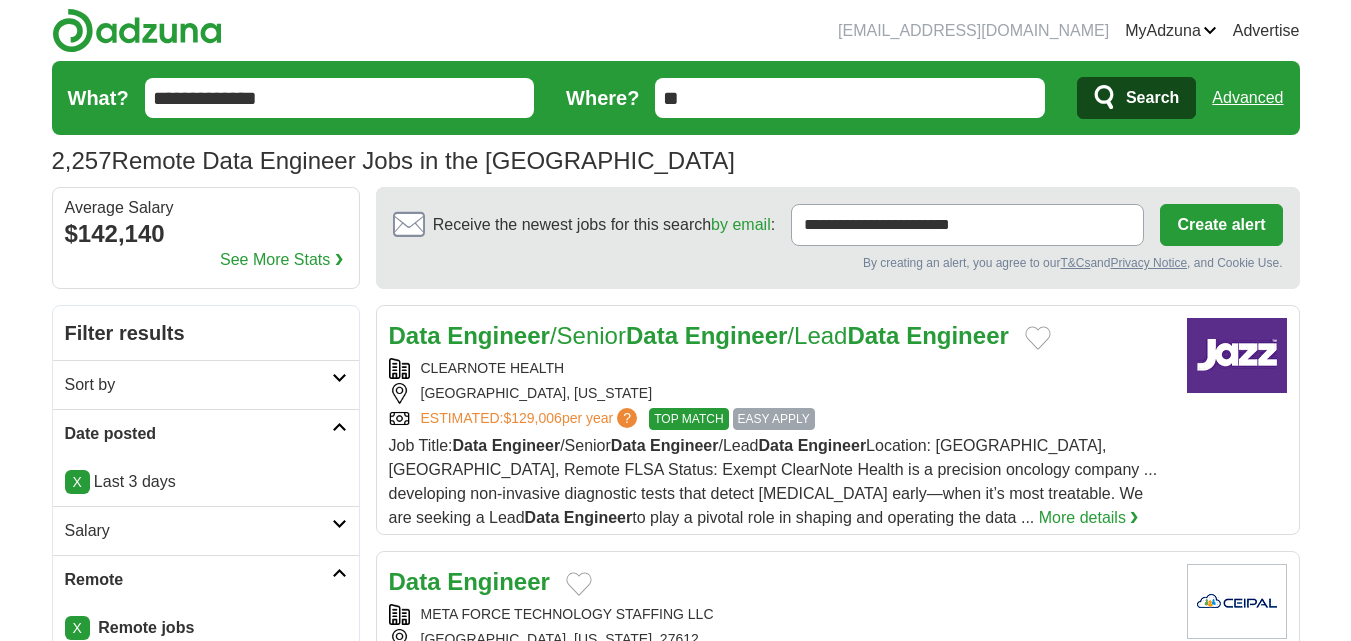 scroll, scrollTop: 0, scrollLeft: 0, axis: both 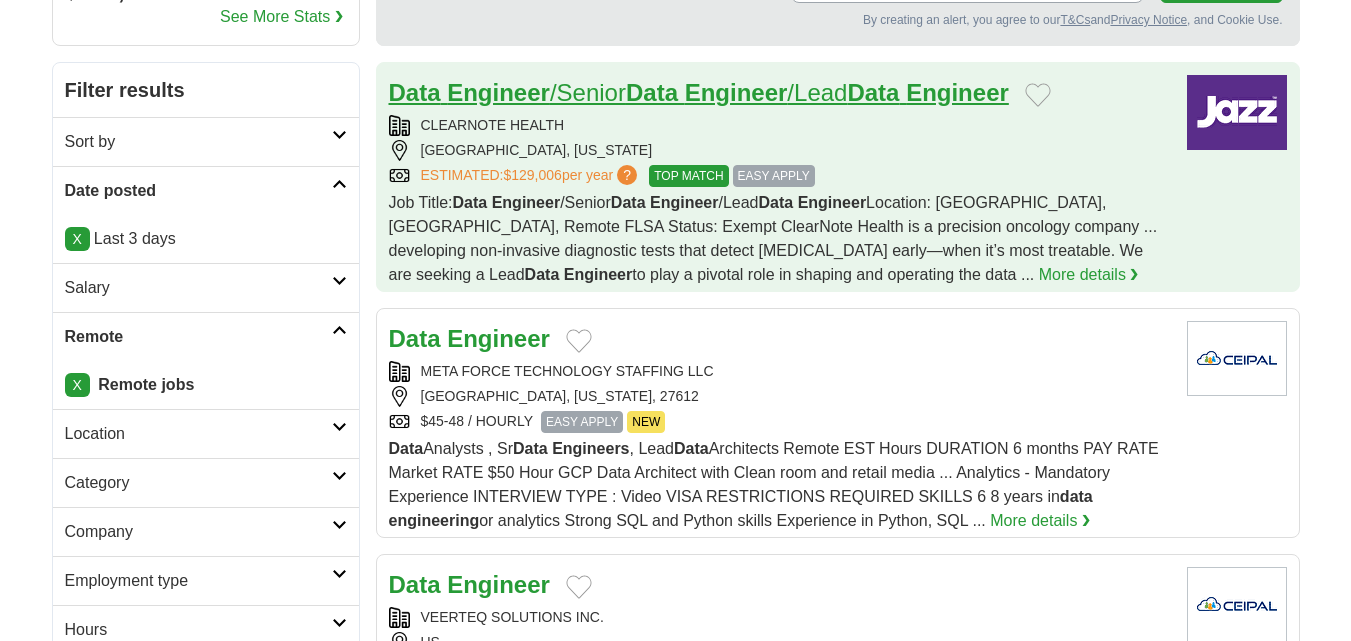 click on "Engineer" at bounding box center [498, 92] 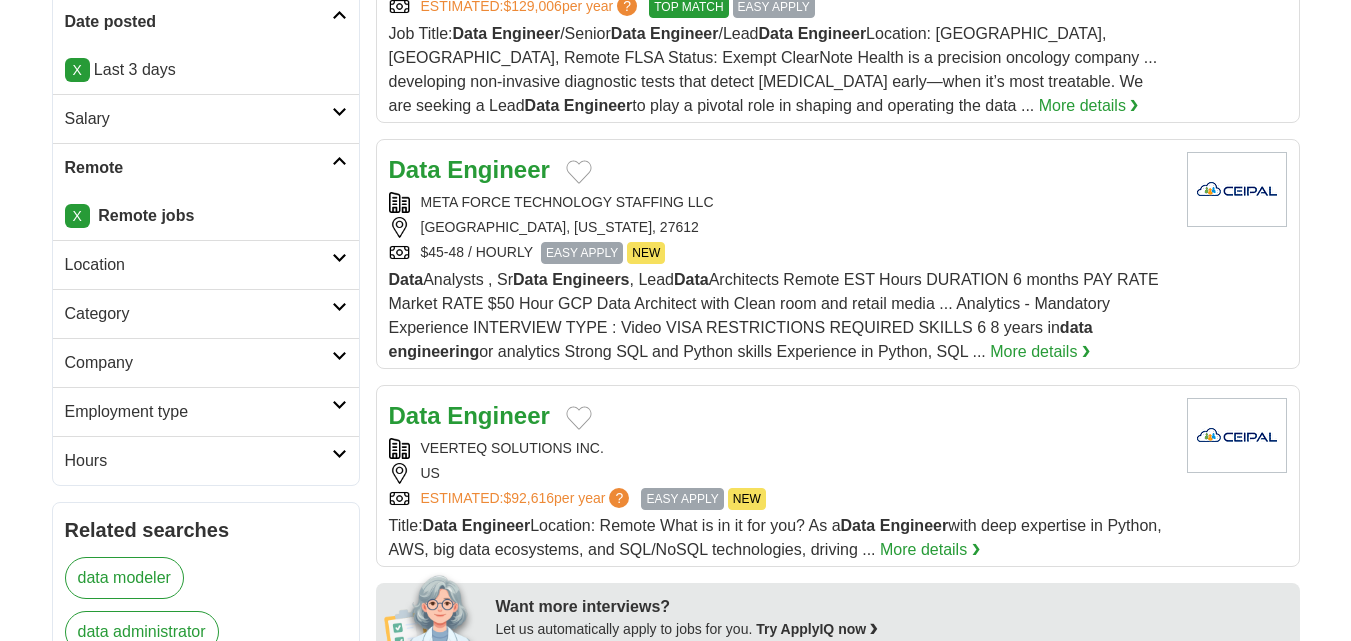 scroll, scrollTop: 410, scrollLeft: 0, axis: vertical 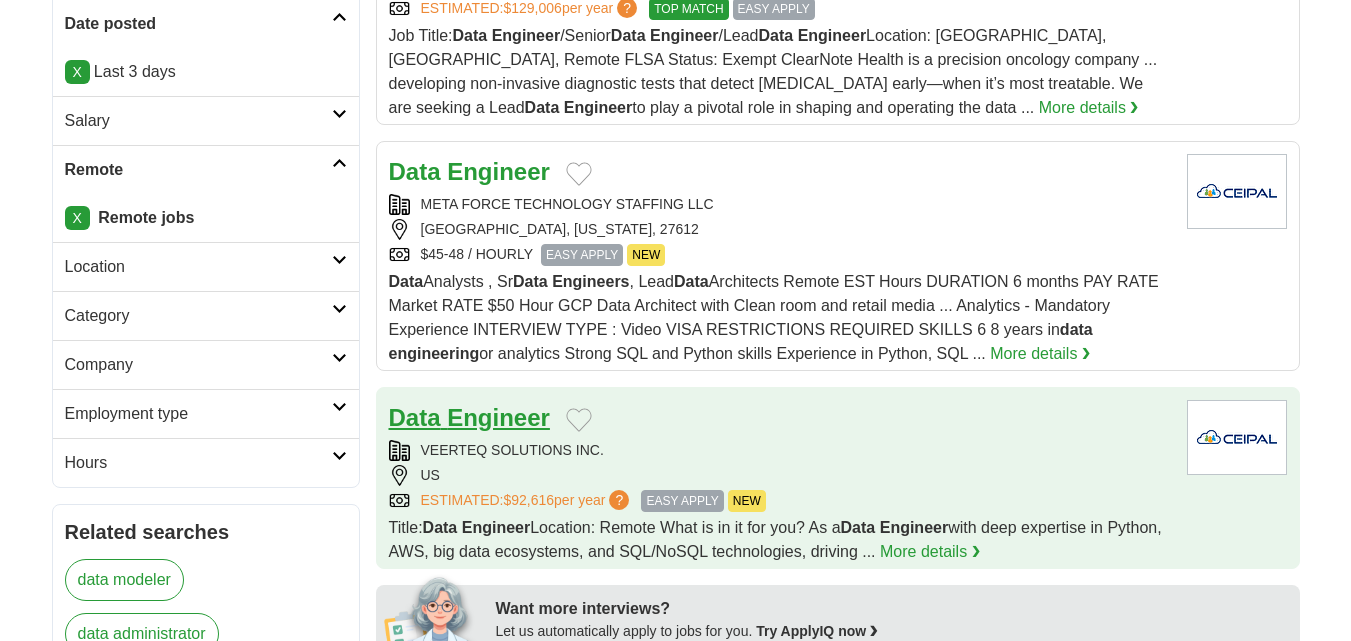 click on "Engineer" at bounding box center [498, 417] 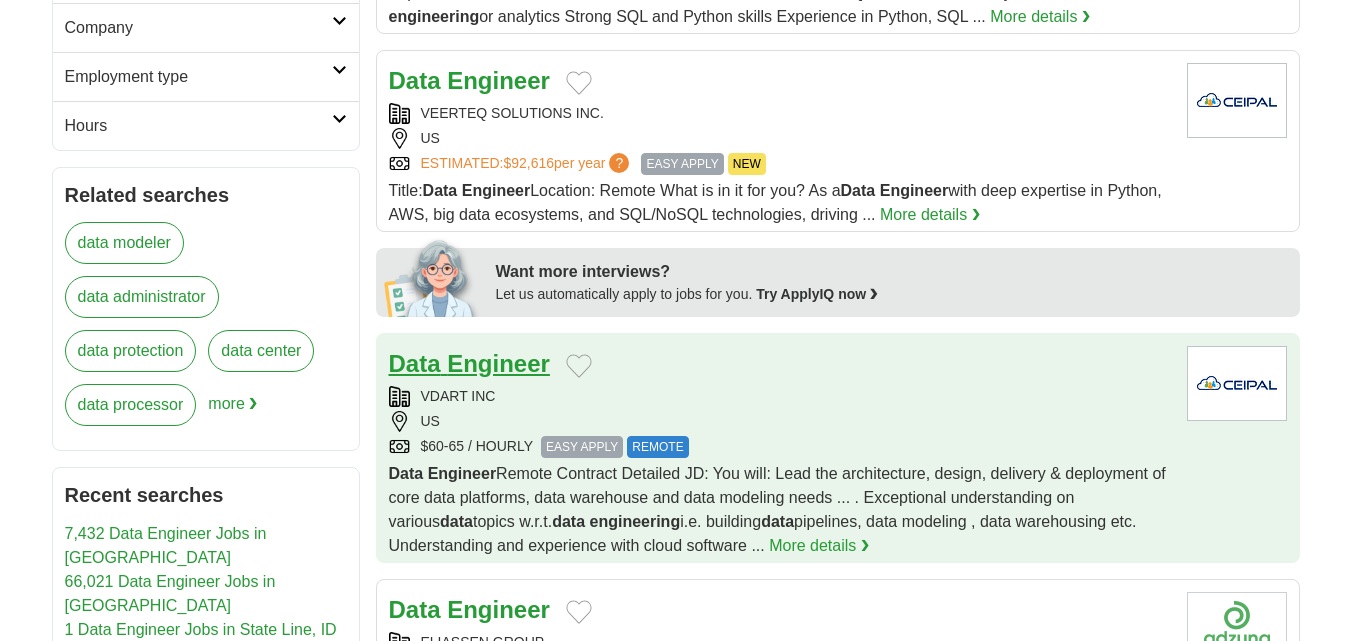 scroll, scrollTop: 748, scrollLeft: 0, axis: vertical 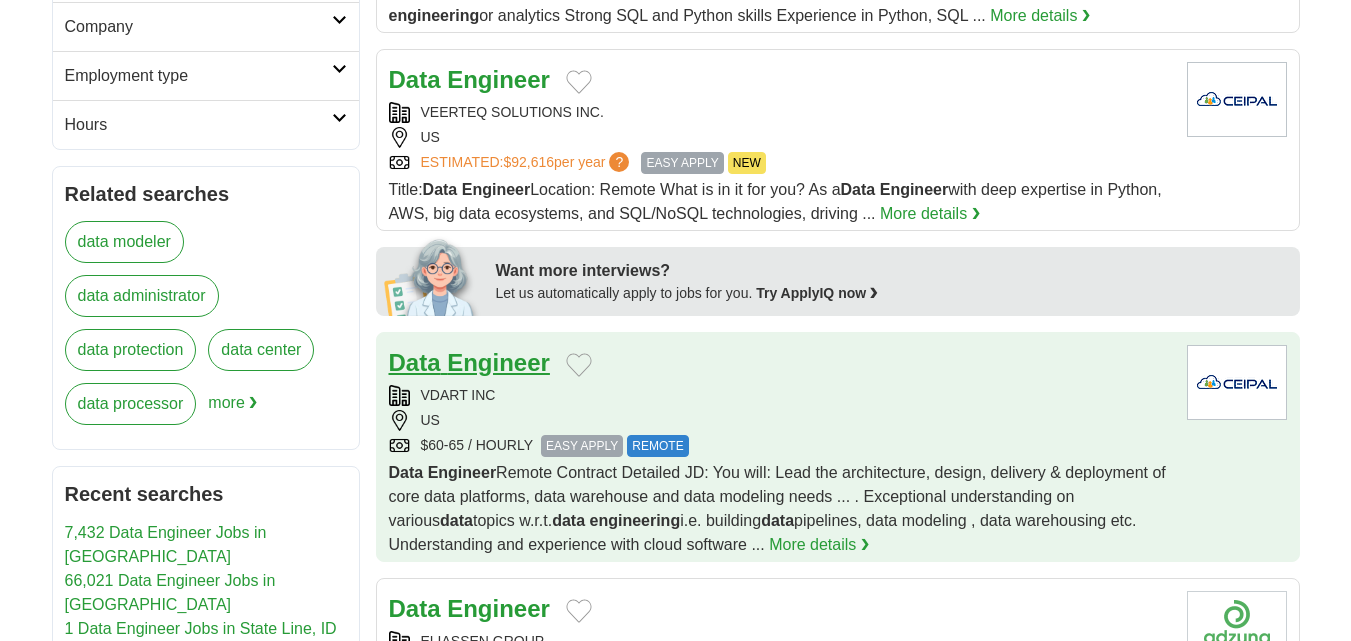 click on "Engineer" at bounding box center [498, 362] 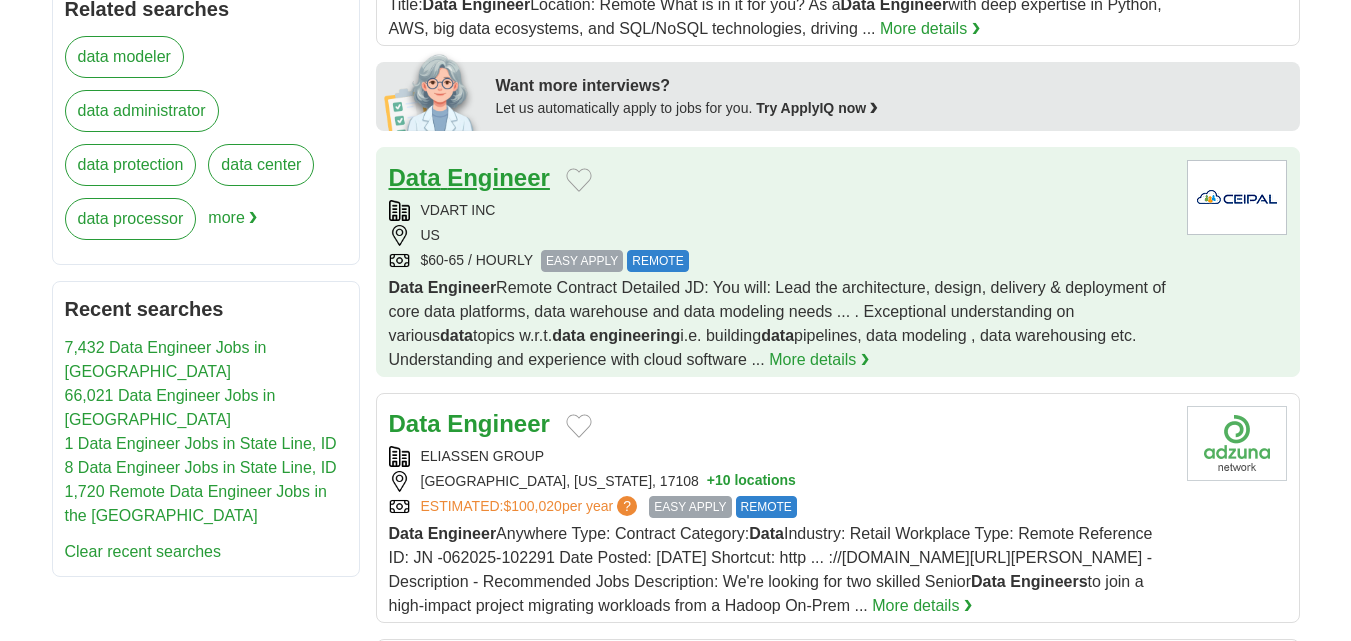scroll, scrollTop: 935, scrollLeft: 0, axis: vertical 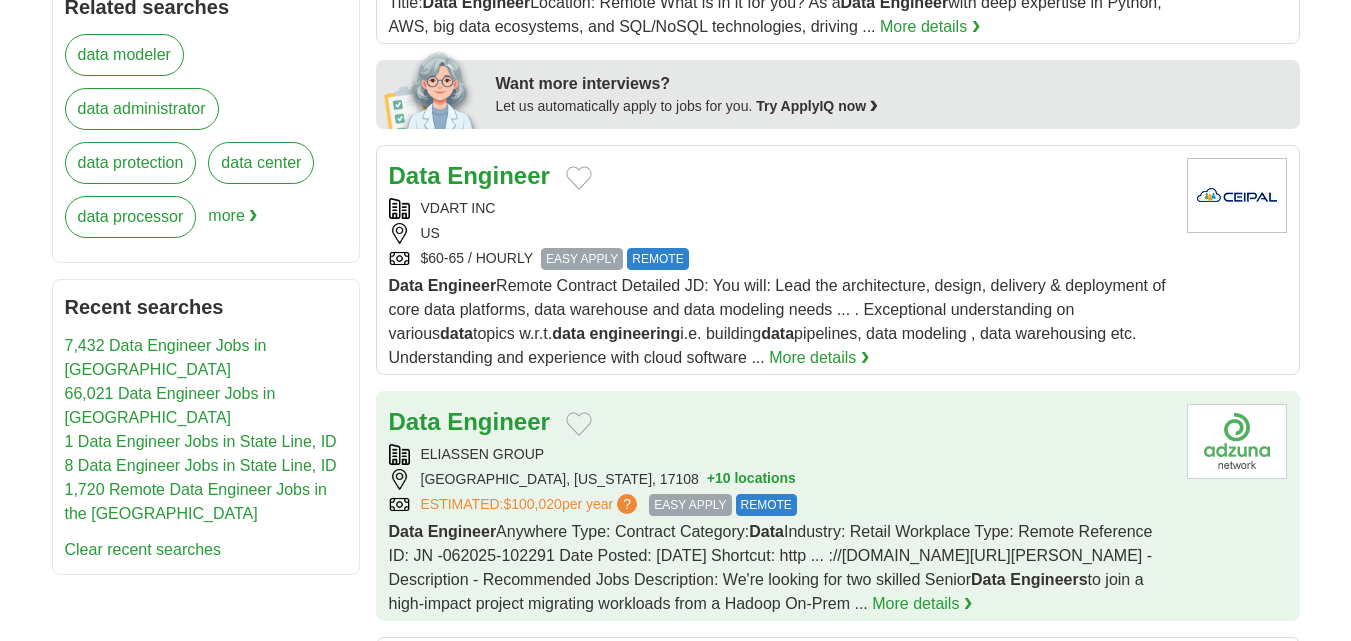 click on "Data   Engineer" at bounding box center (469, 422) 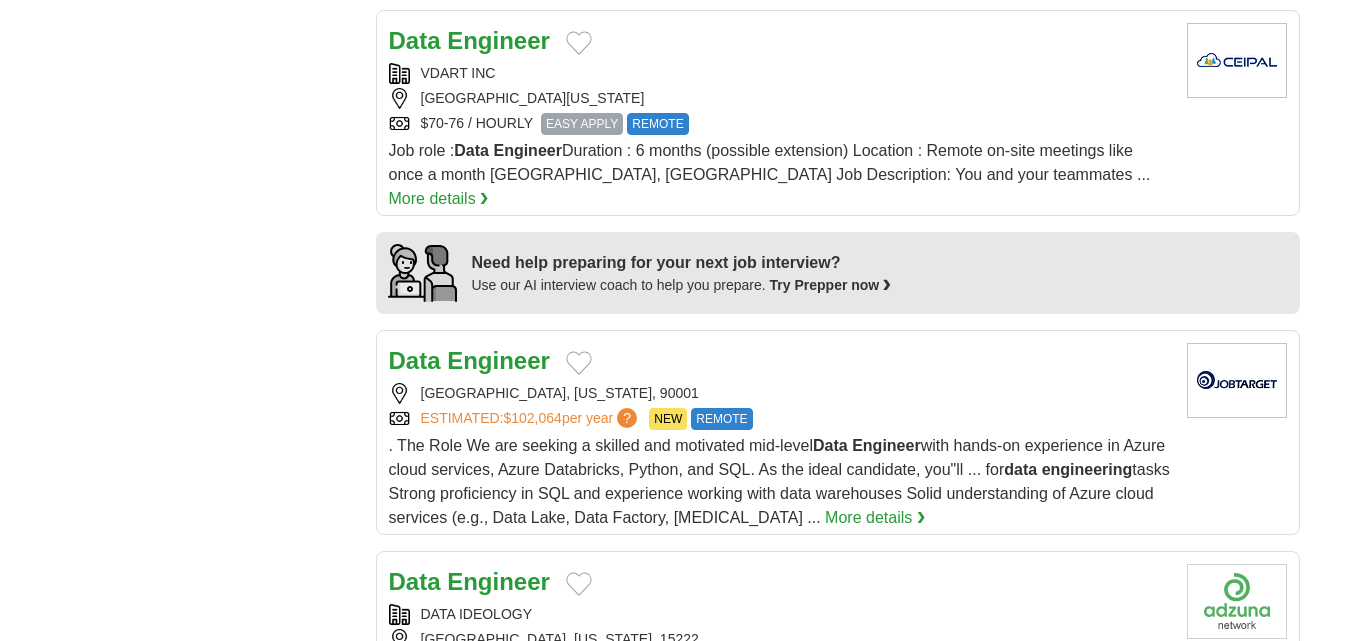 scroll, scrollTop: 1563, scrollLeft: 0, axis: vertical 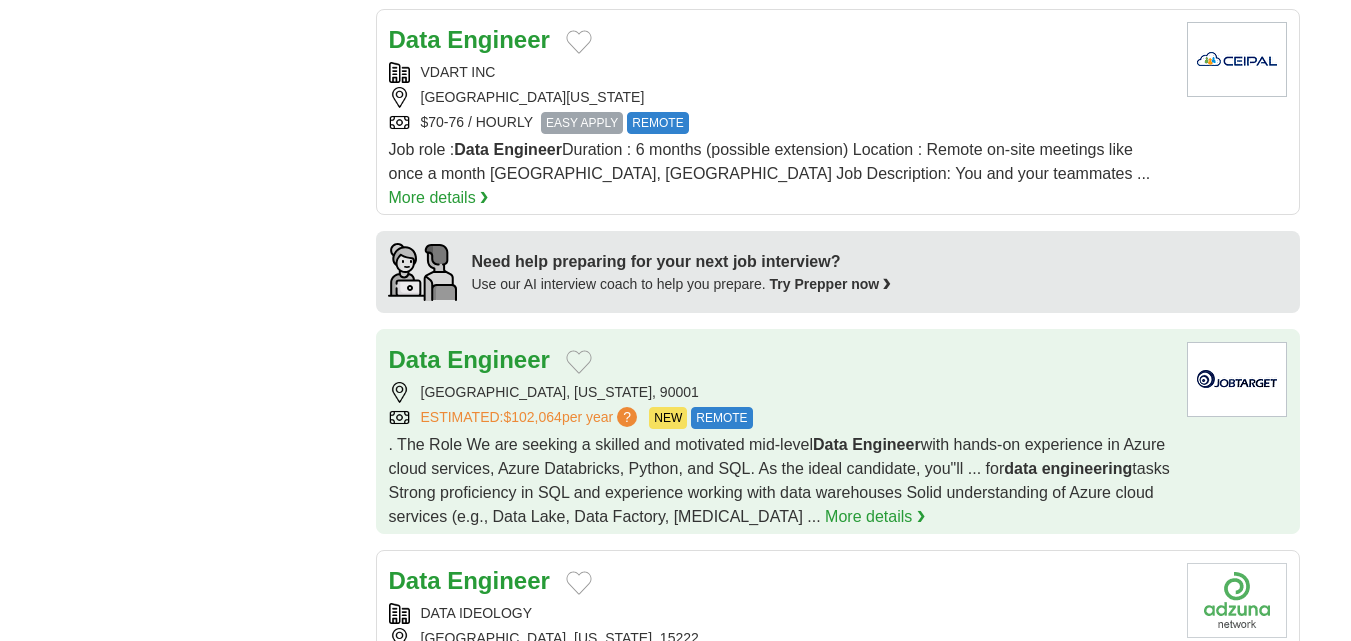 click on "Data   Engineer" at bounding box center (469, 360) 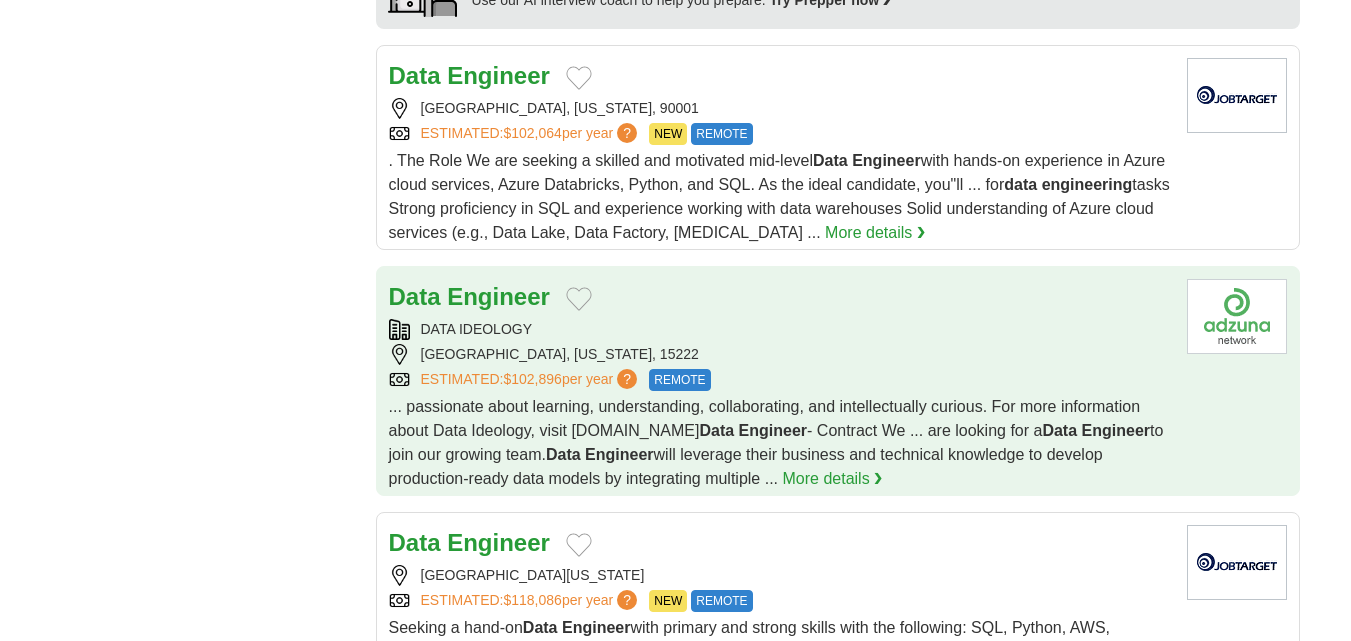 scroll, scrollTop: 1855, scrollLeft: 0, axis: vertical 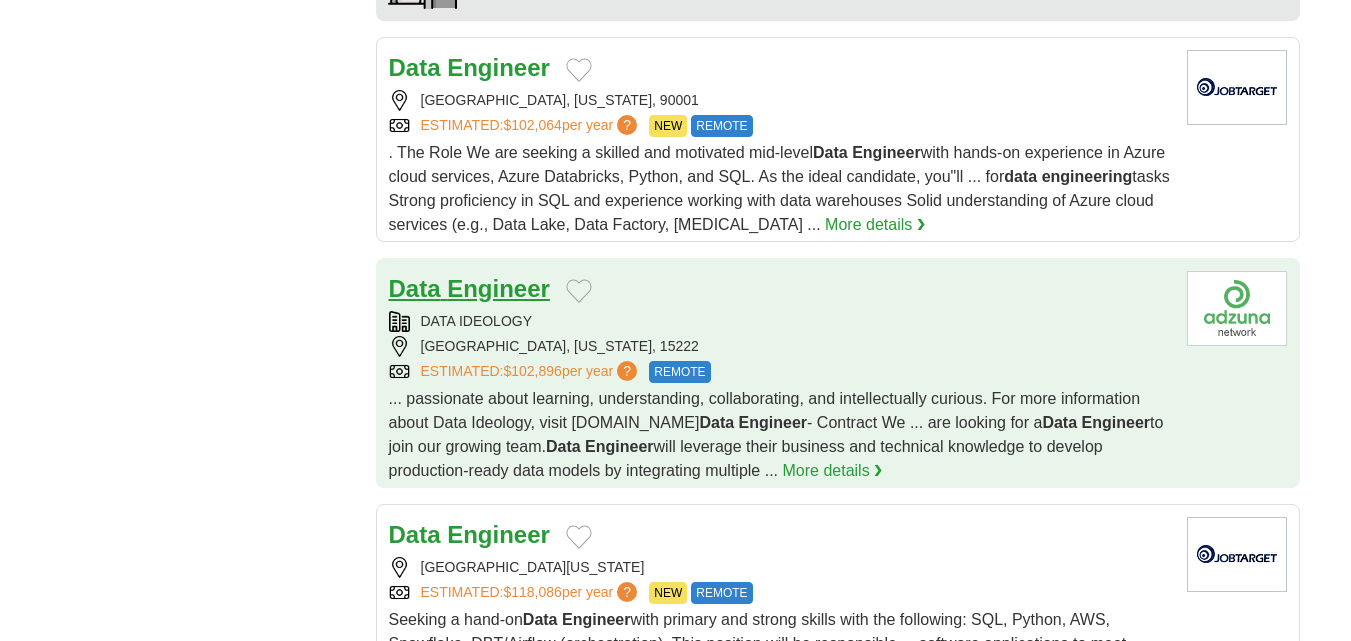 click on "Engineer" at bounding box center (498, 288) 